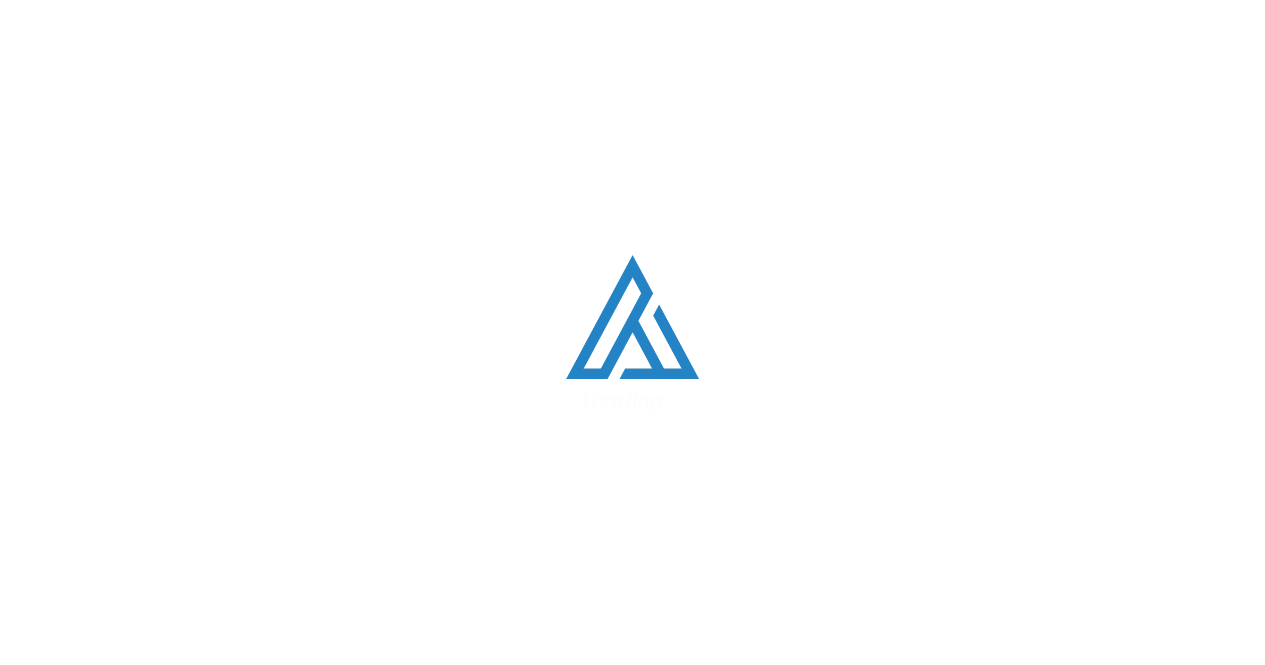 scroll, scrollTop: 0, scrollLeft: 0, axis: both 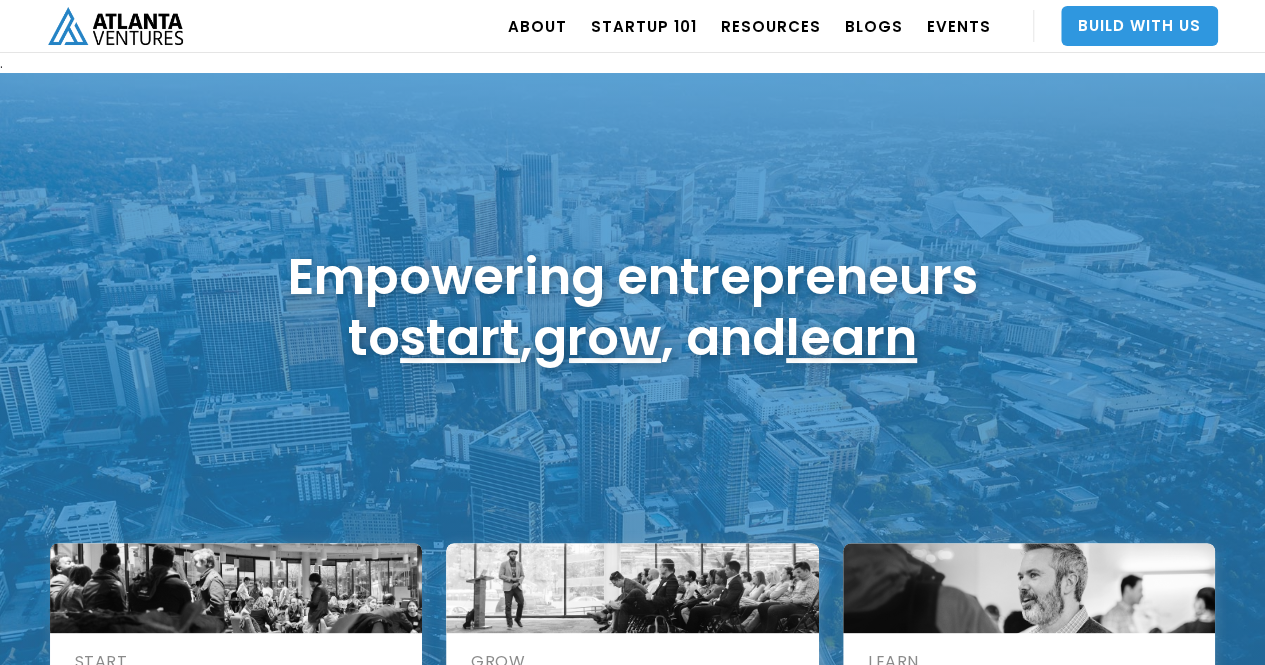 click on "Build With Us" at bounding box center [1139, 26] 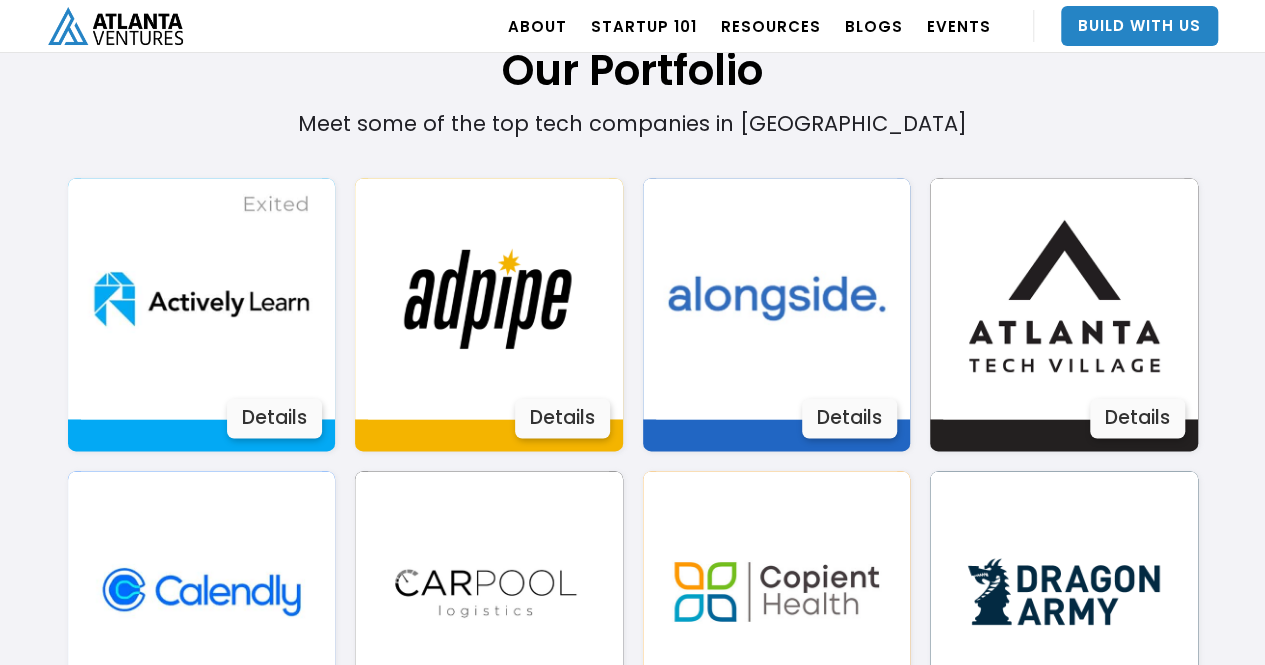 scroll, scrollTop: 1321, scrollLeft: 0, axis: vertical 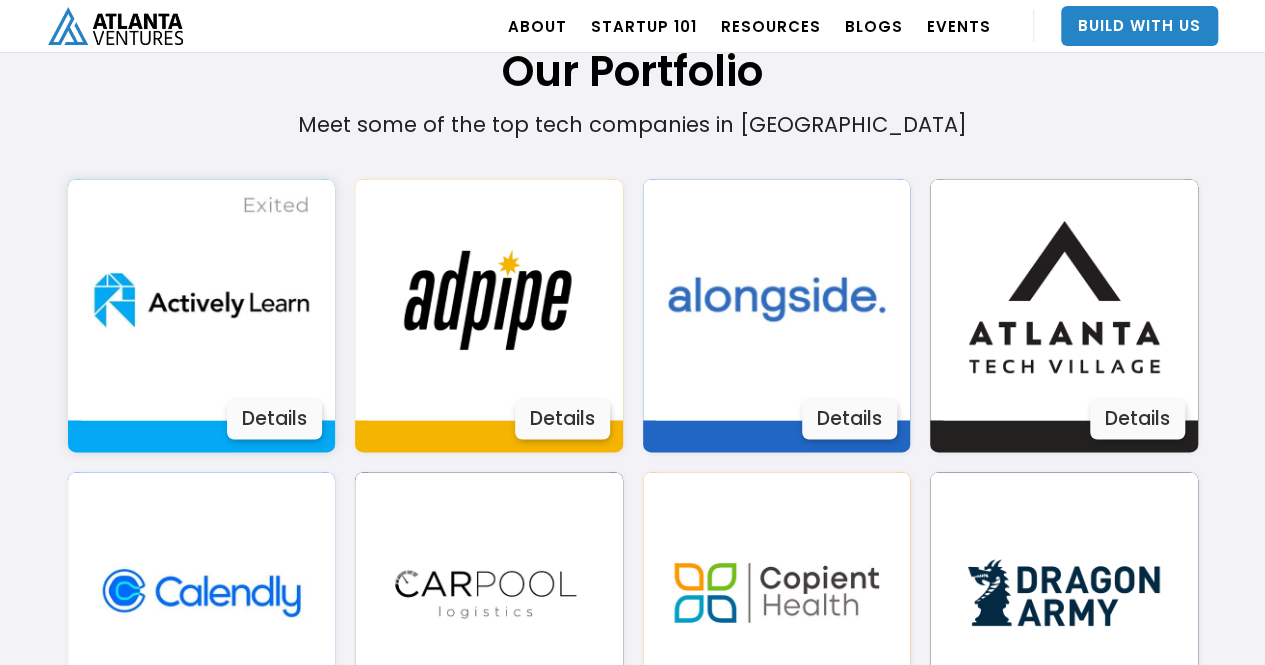click at bounding box center (201, 299) 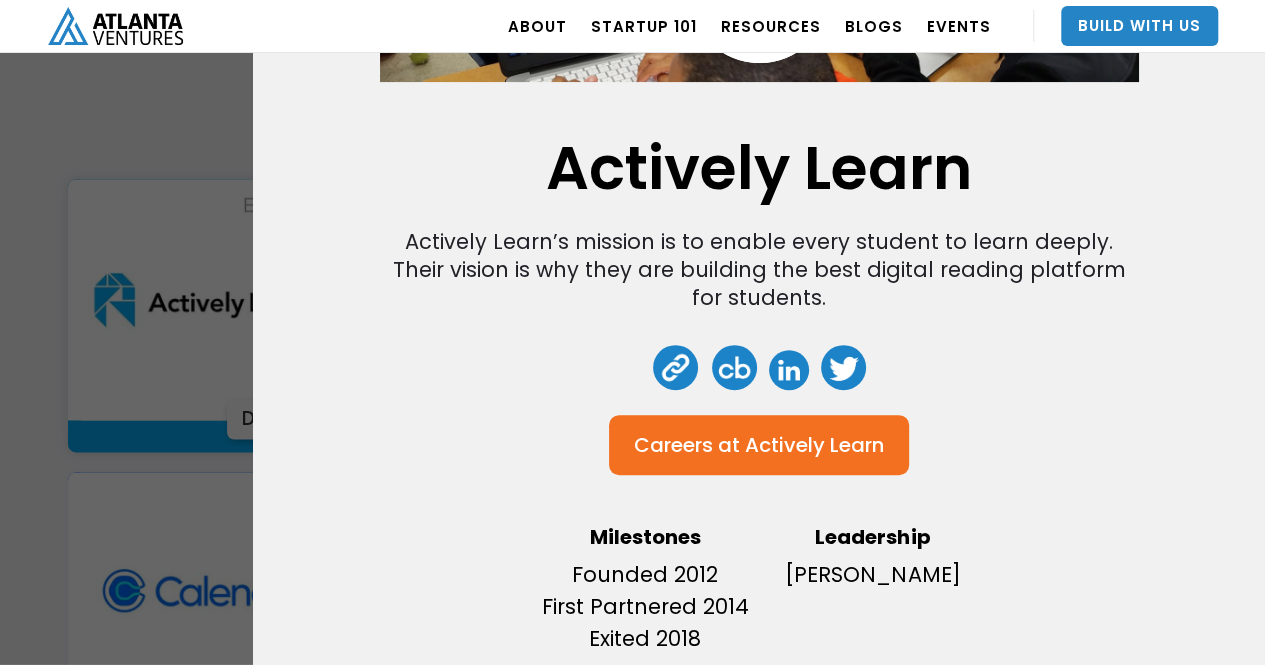 scroll, scrollTop: 222, scrollLeft: 0, axis: vertical 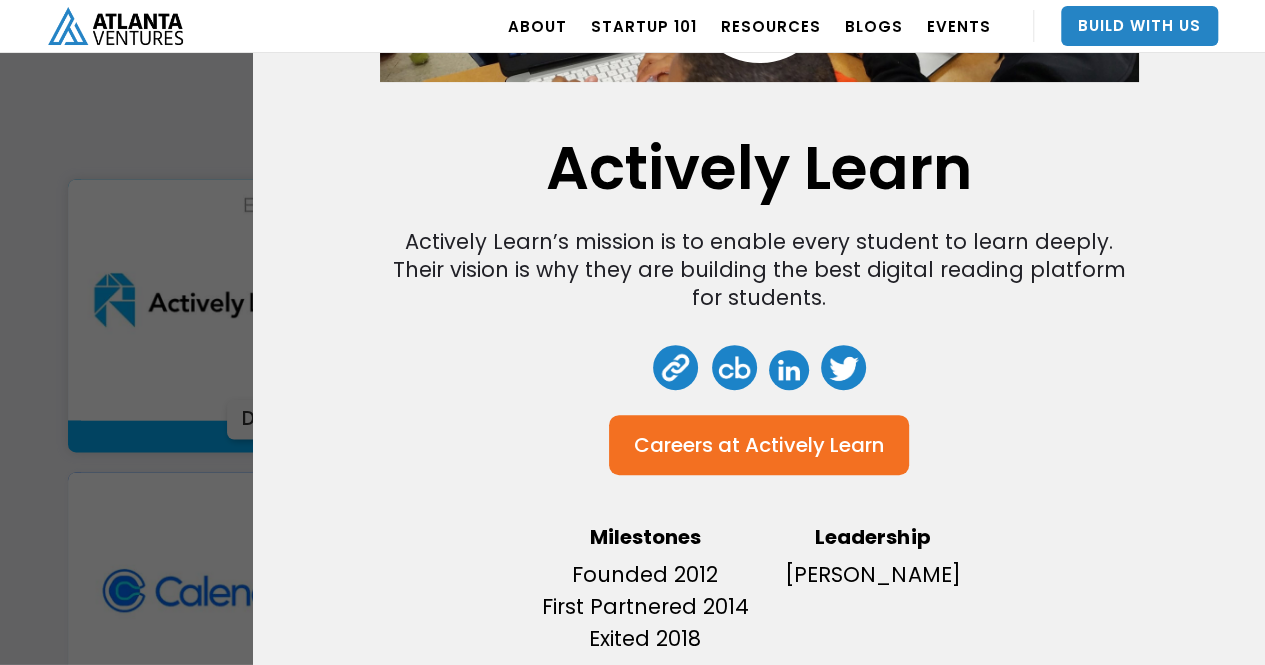 click at bounding box center [789, 370] 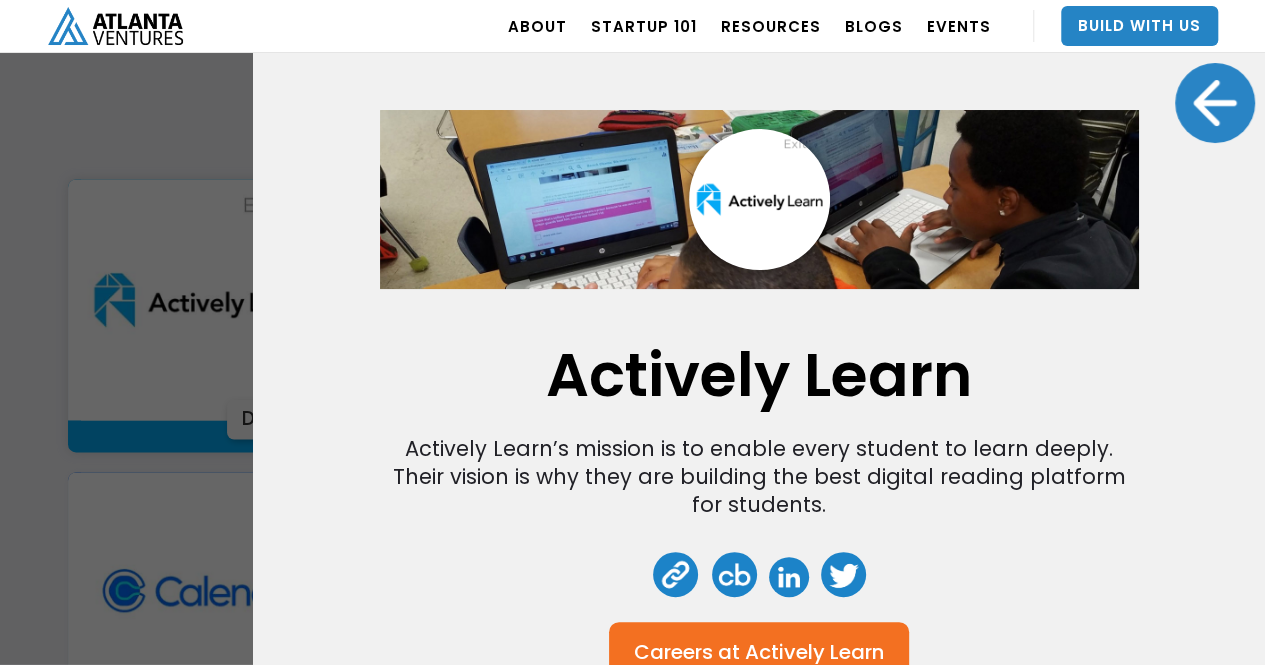 scroll, scrollTop: 0, scrollLeft: 0, axis: both 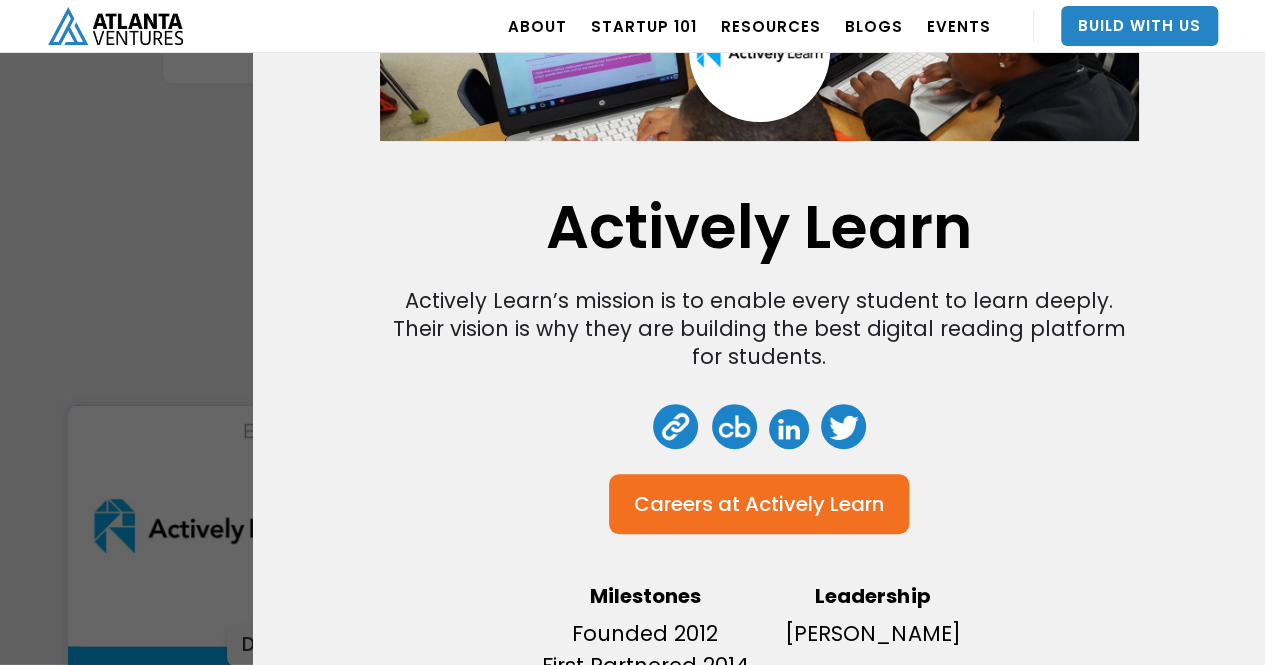 click at bounding box center [734, 426] 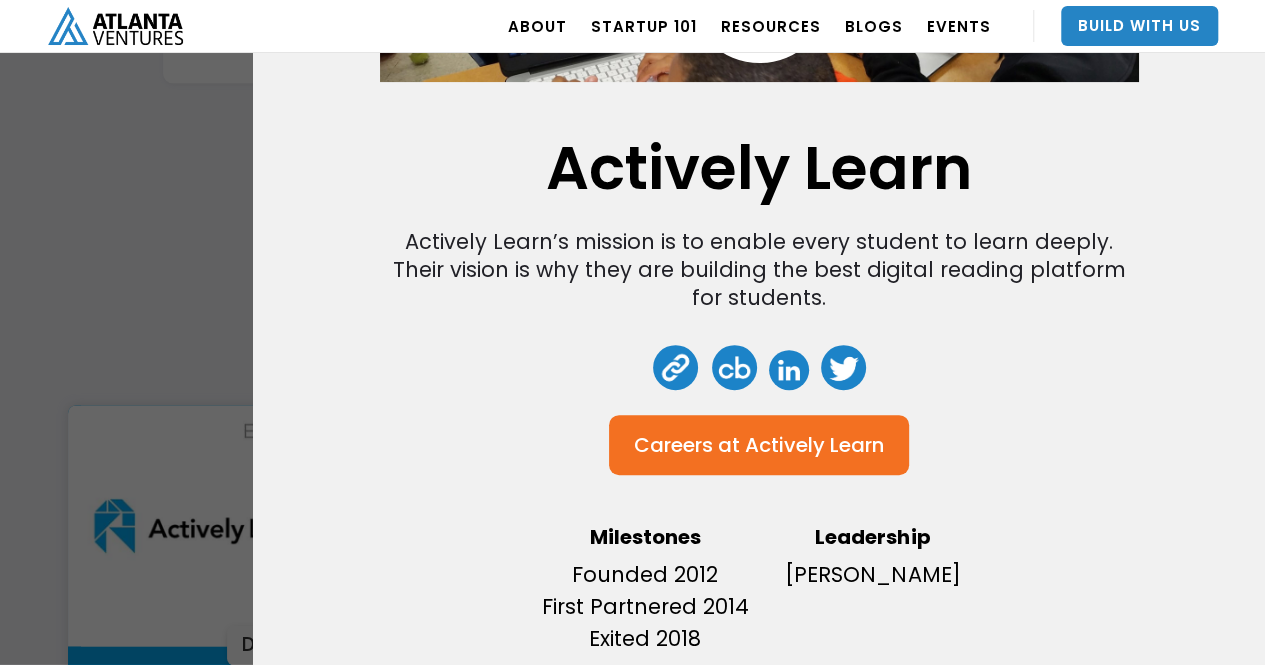 scroll, scrollTop: 222, scrollLeft: 0, axis: vertical 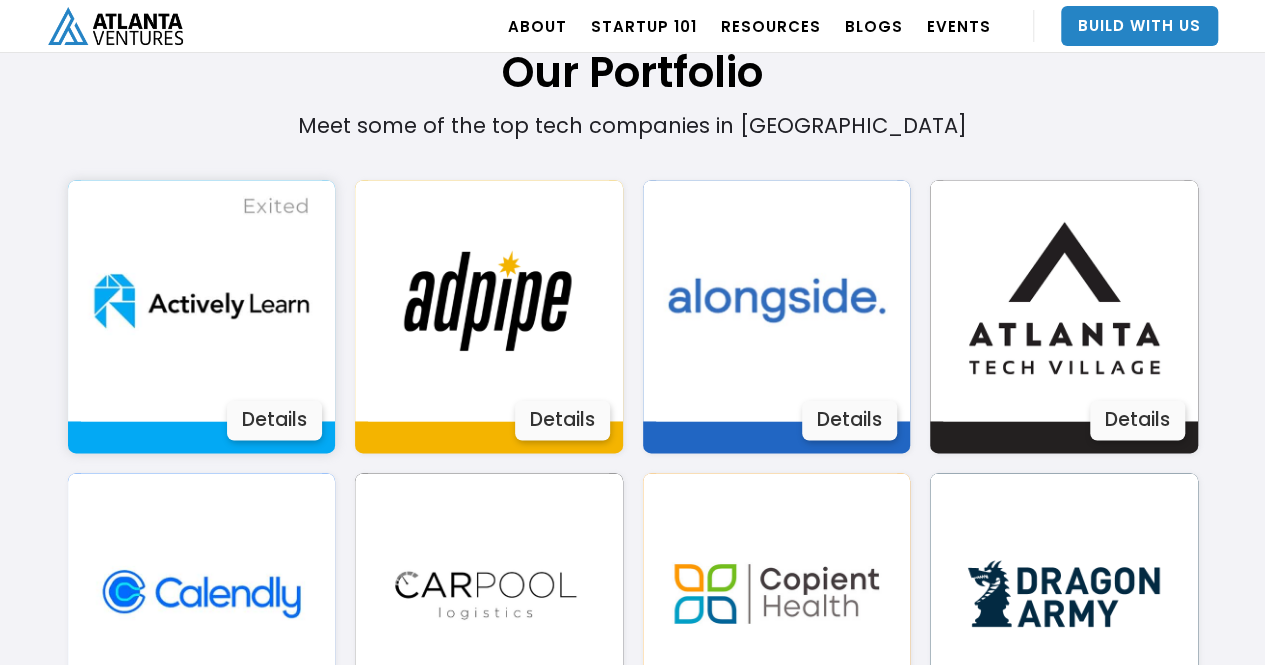 click at bounding box center [201, 300] 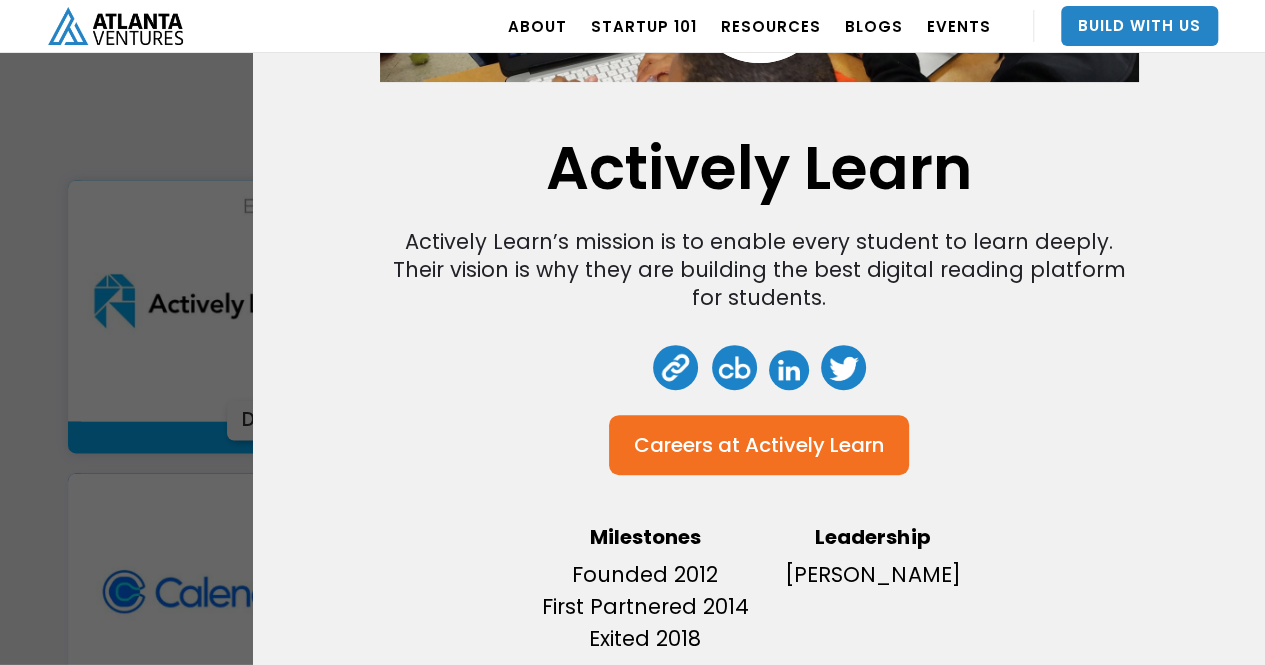 scroll, scrollTop: 222, scrollLeft: 0, axis: vertical 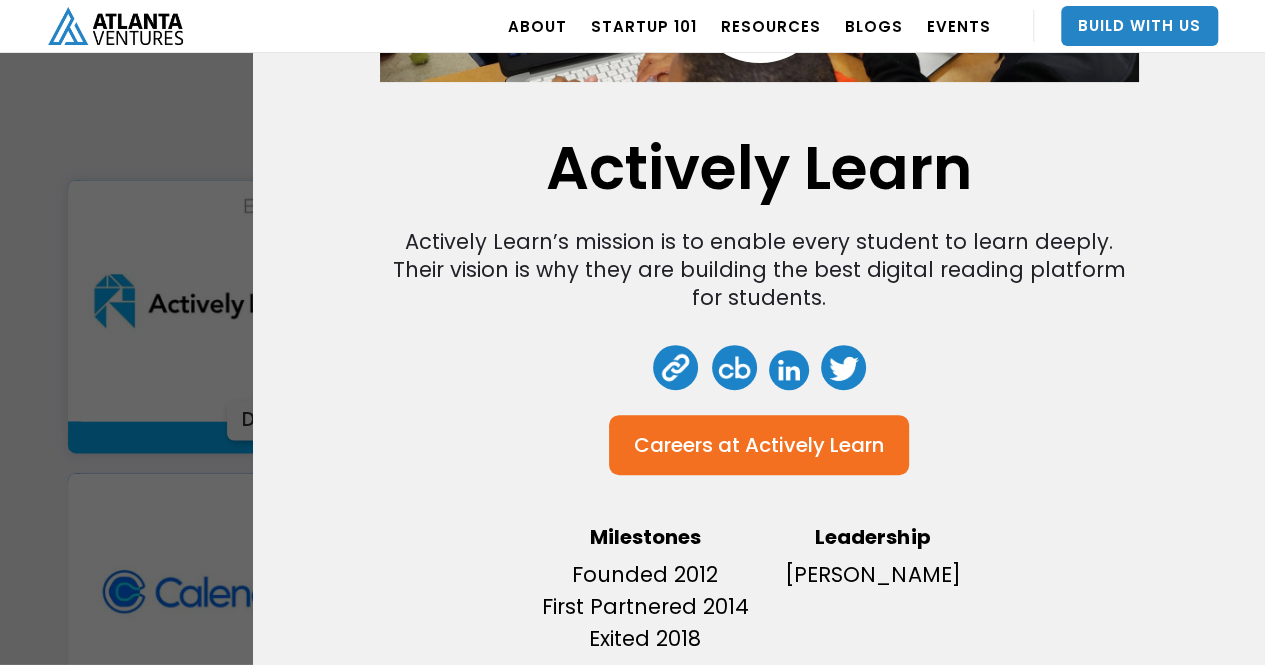 click on "Actively Learn Actively Learn’s mission is to enable every student to learn deeply. Their vision is why they are building the best digital reading platform for students. Careers at Actively Learn Milestones Founded 2012 First Partnered 2014 Exited 2018 Leadership Jay Goyal" at bounding box center (759, 332) 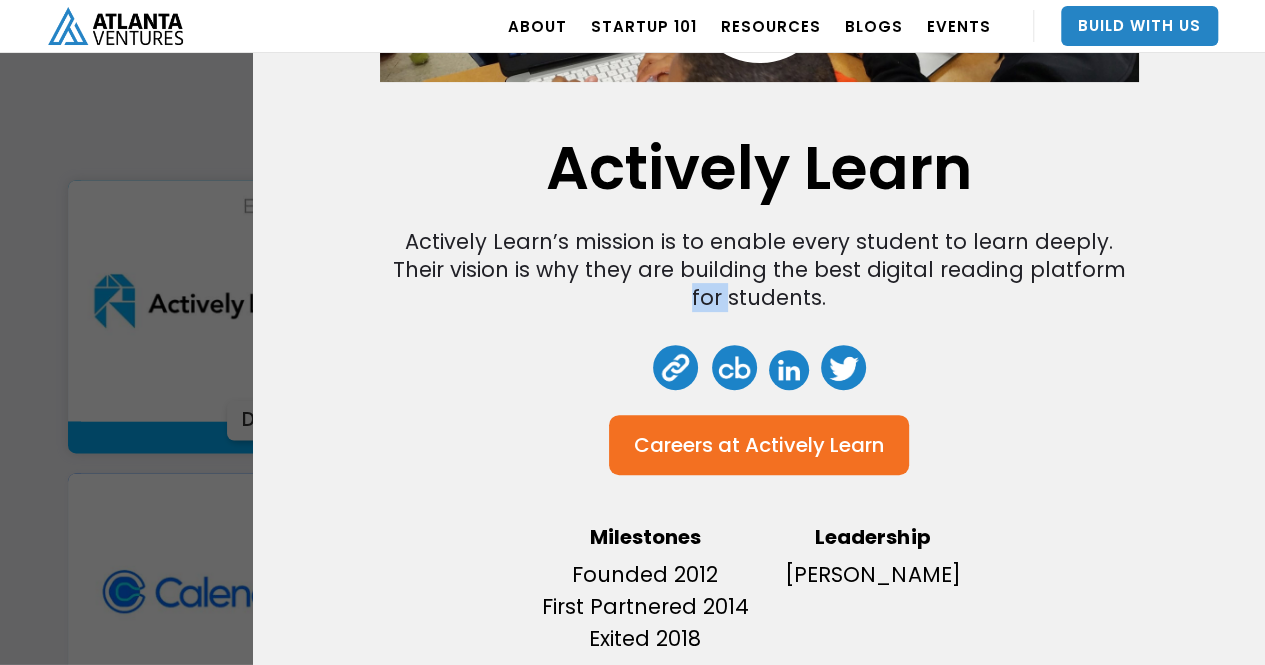 click on "Actively Learn Actively Learn’s mission is to enable every student to learn deeply. Their vision is why they are building the best digital reading platform for students. Careers at Actively Learn Milestones Founded 2012 First Partnered 2014 Exited 2018 Leadership Jay Goyal" at bounding box center [759, 332] 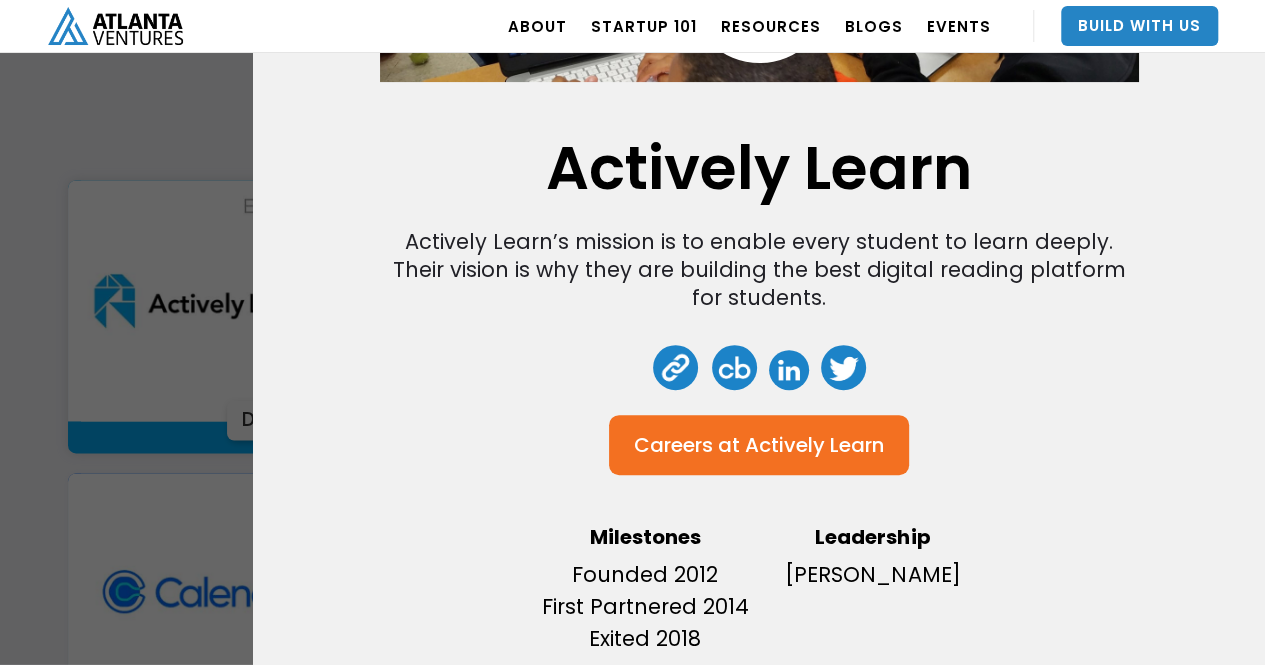 scroll, scrollTop: 0, scrollLeft: 0, axis: both 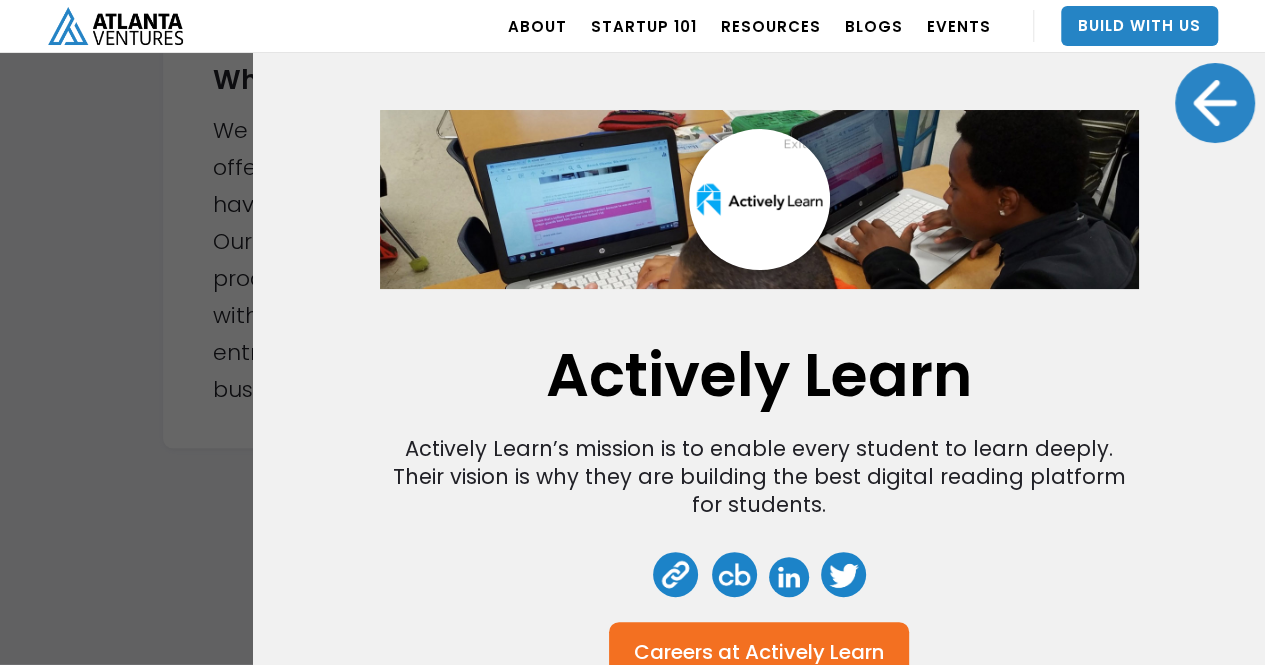 click at bounding box center [1215, 103] 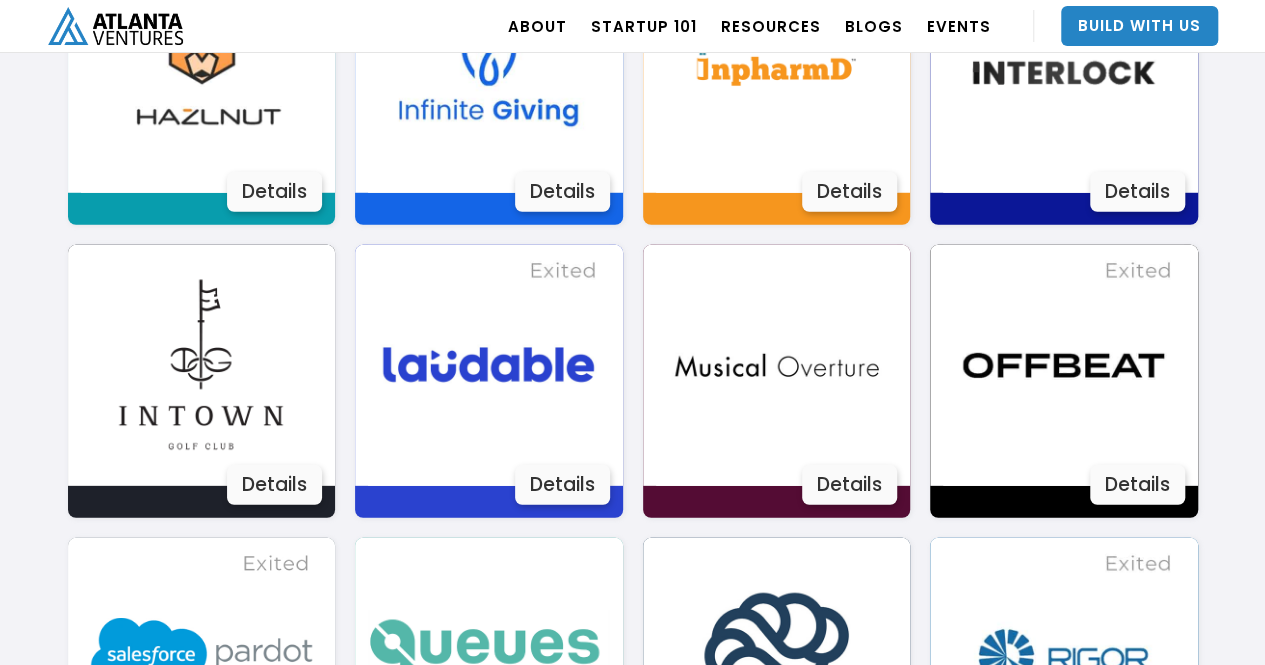 scroll, scrollTop: 2735, scrollLeft: 0, axis: vertical 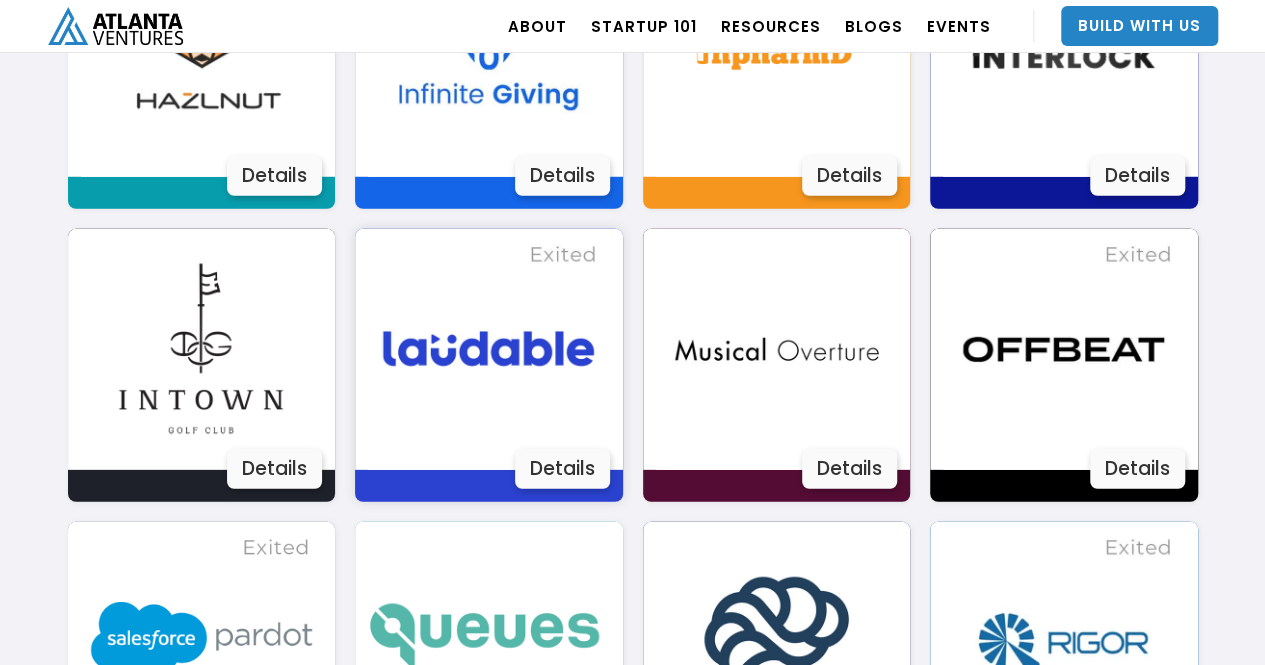 click at bounding box center (488, 349) 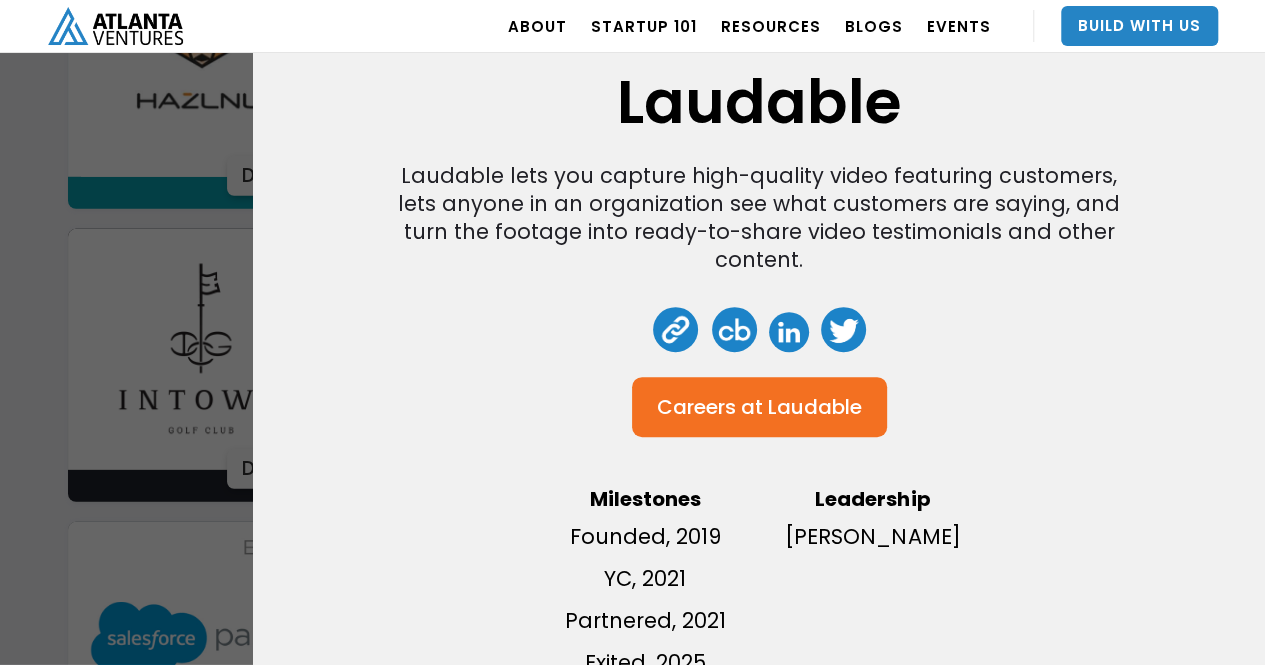 scroll, scrollTop: 274, scrollLeft: 0, axis: vertical 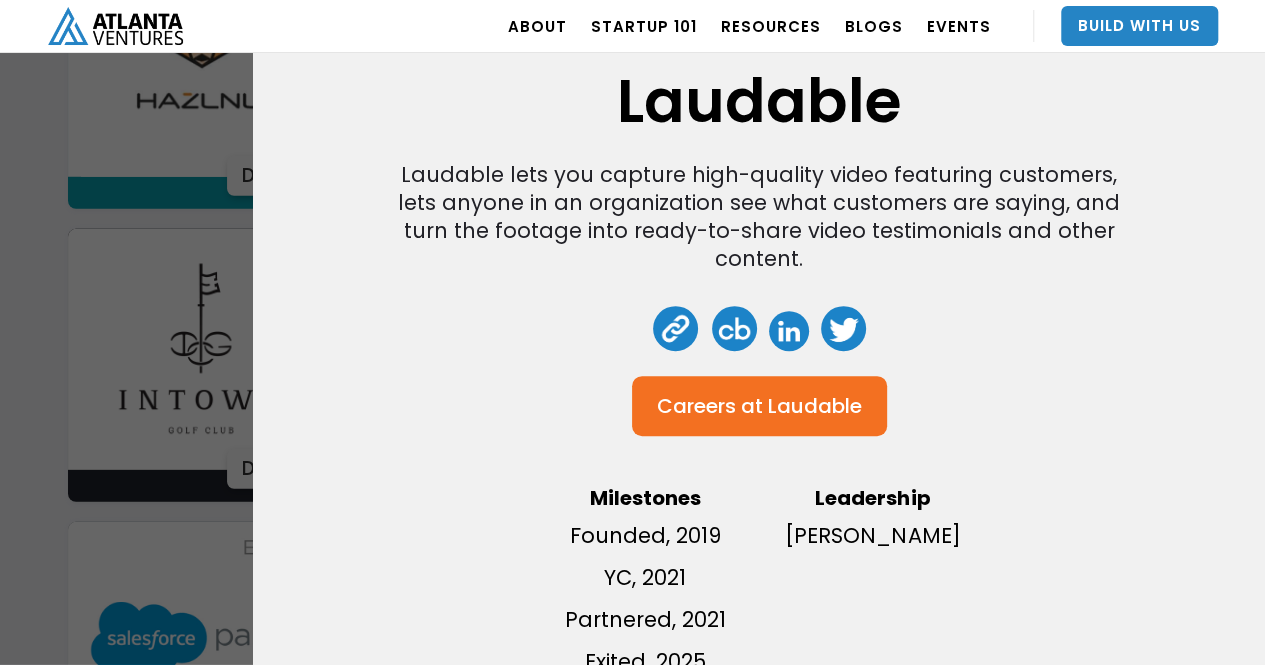 click at bounding box center (789, 331) 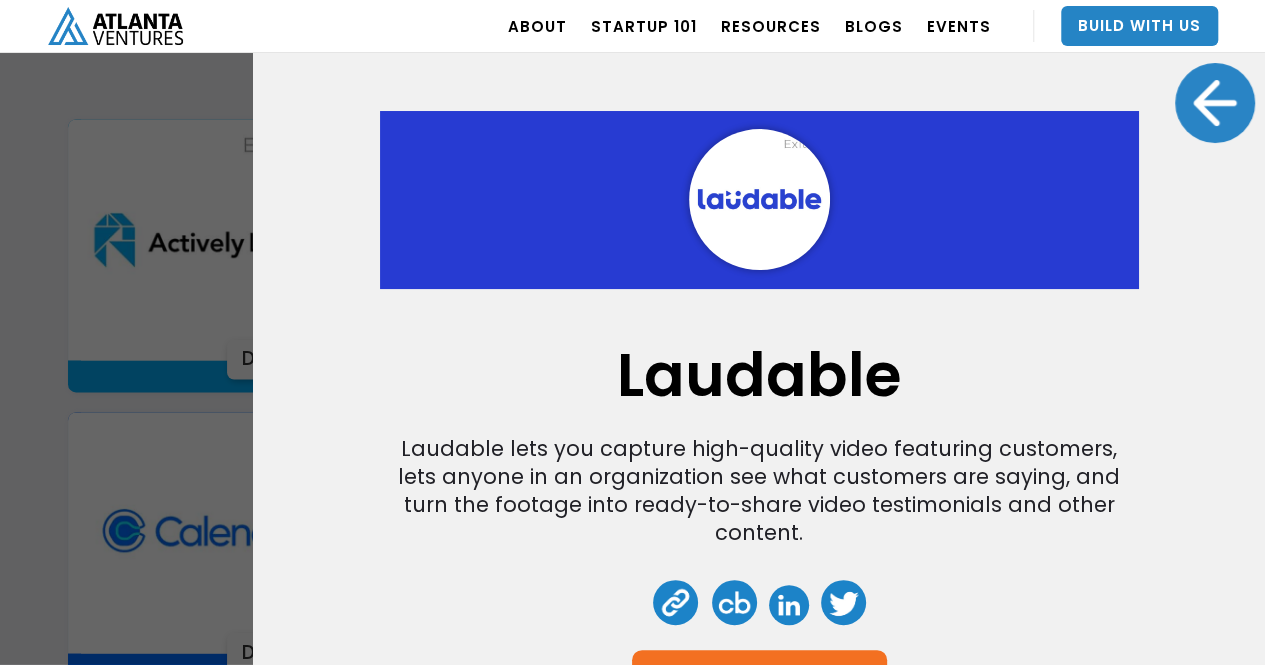 click at bounding box center (1215, 103) 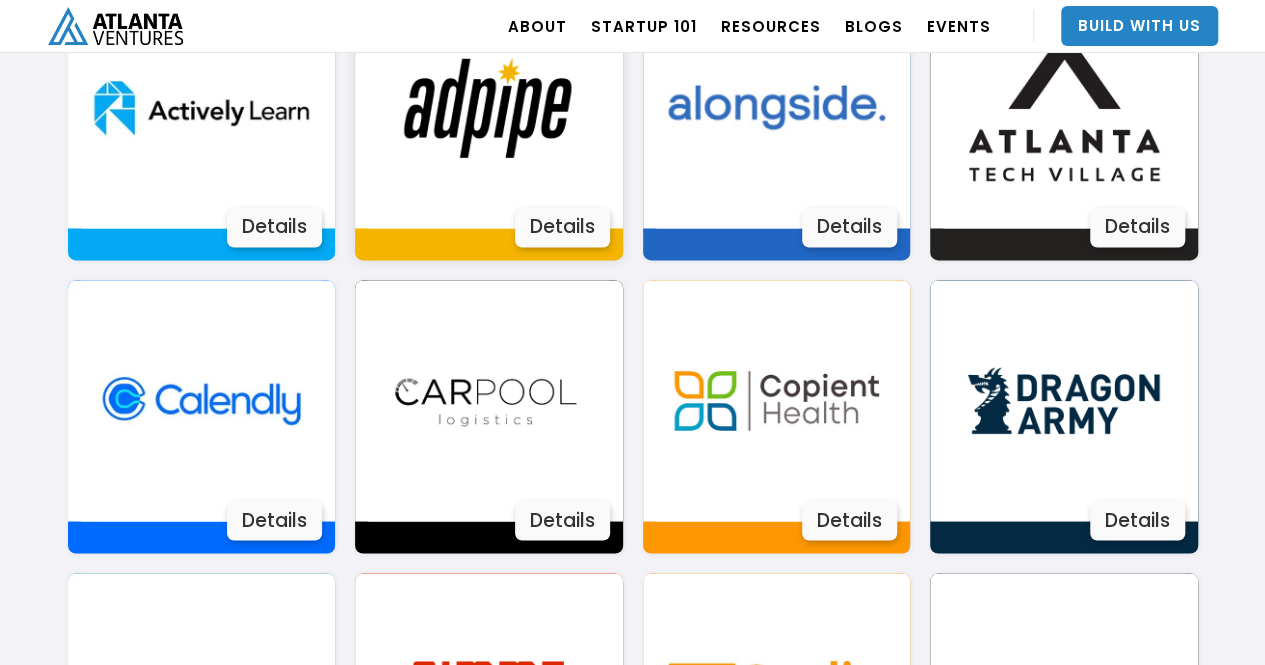 scroll, scrollTop: 1512, scrollLeft: 0, axis: vertical 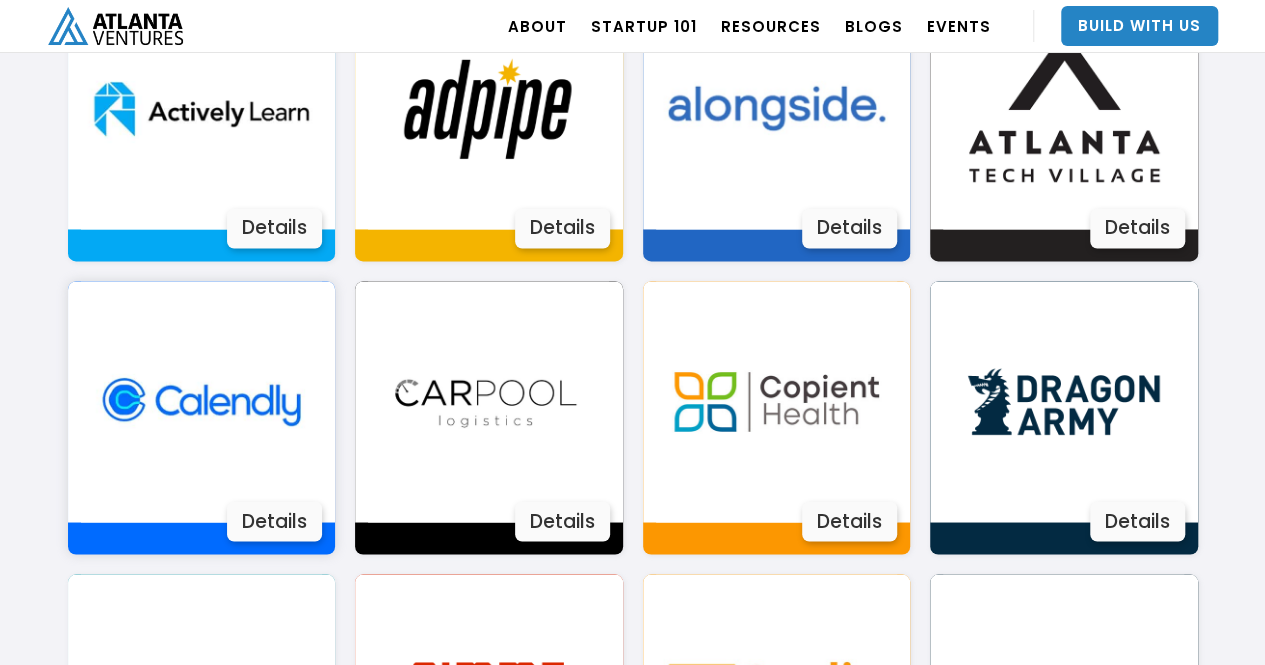 click at bounding box center [201, 401] 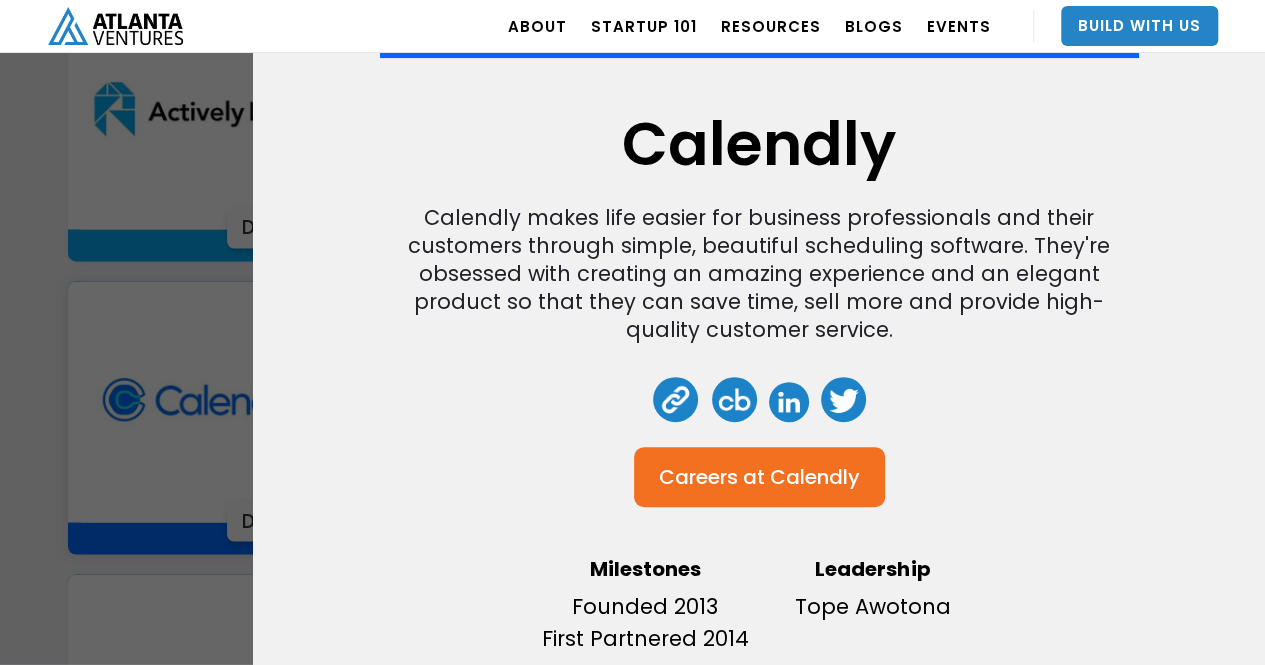 scroll, scrollTop: 246, scrollLeft: 0, axis: vertical 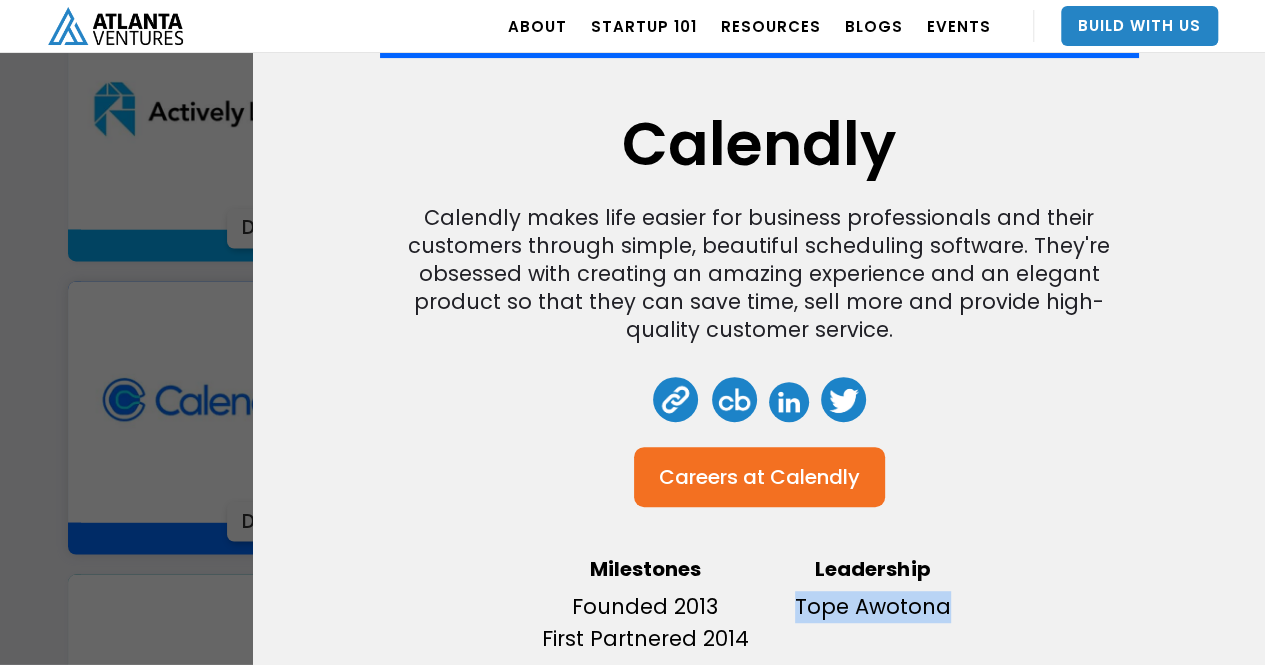 drag, startPoint x: 946, startPoint y: 587, endPoint x: 789, endPoint y: 594, distance: 157.15598 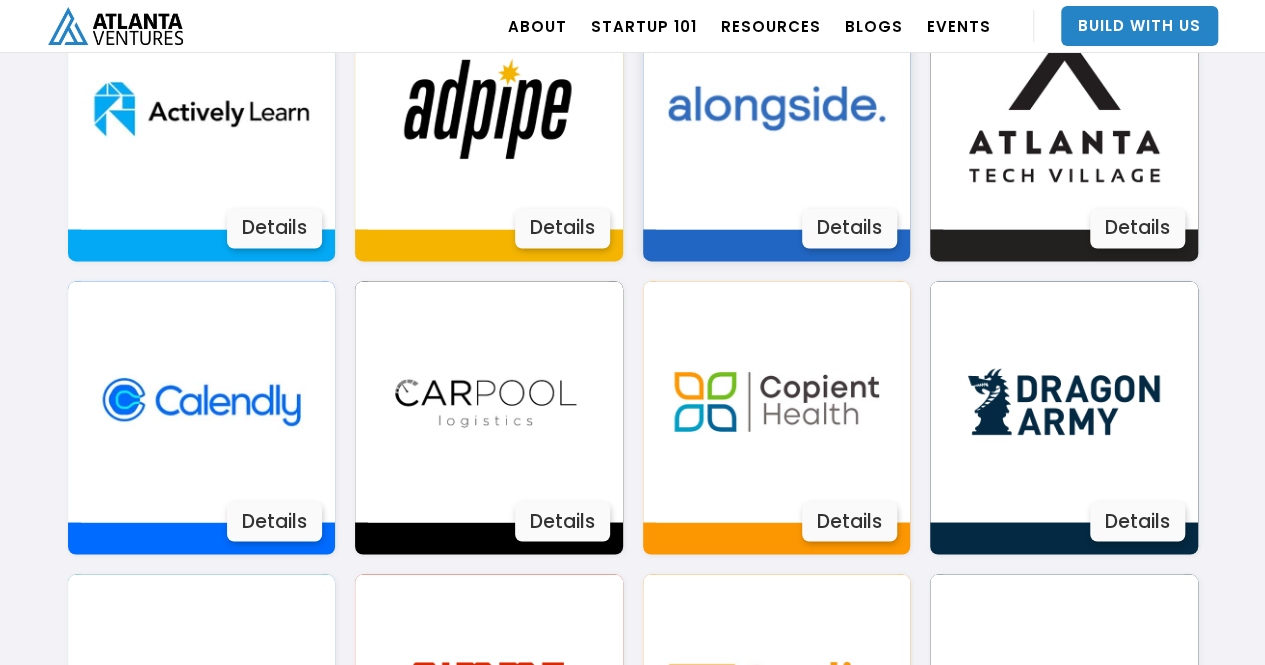 scroll, scrollTop: 1419, scrollLeft: 0, axis: vertical 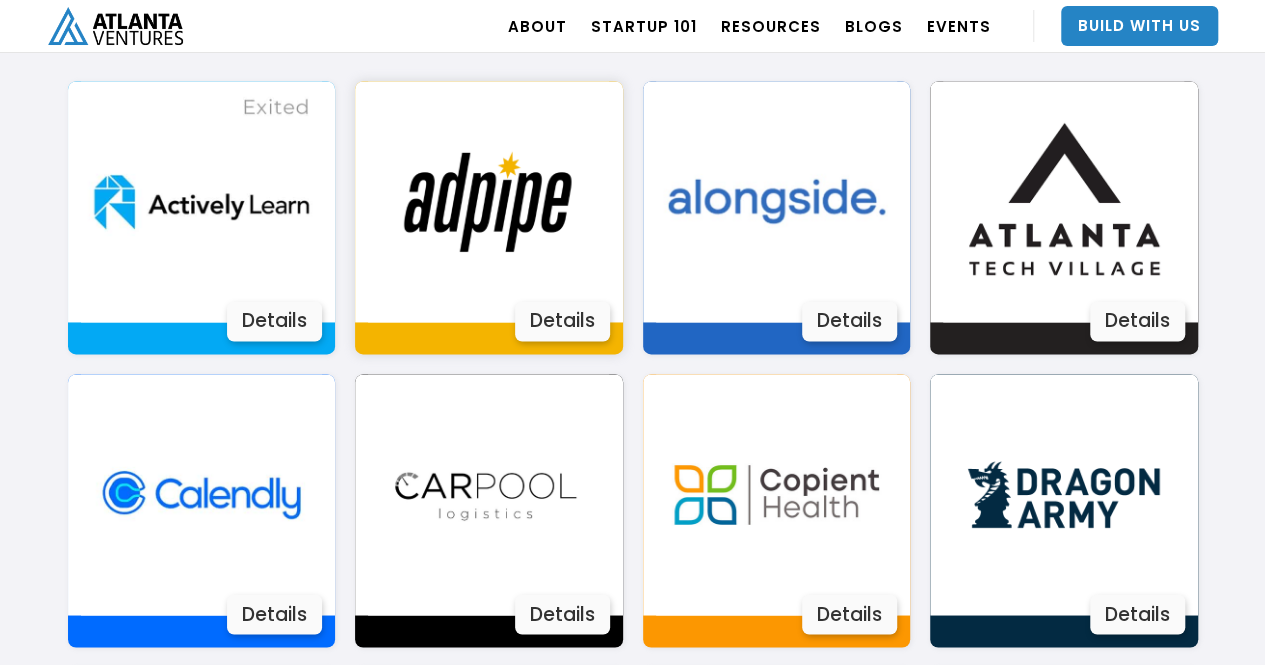 click on "Details" at bounding box center [562, 321] 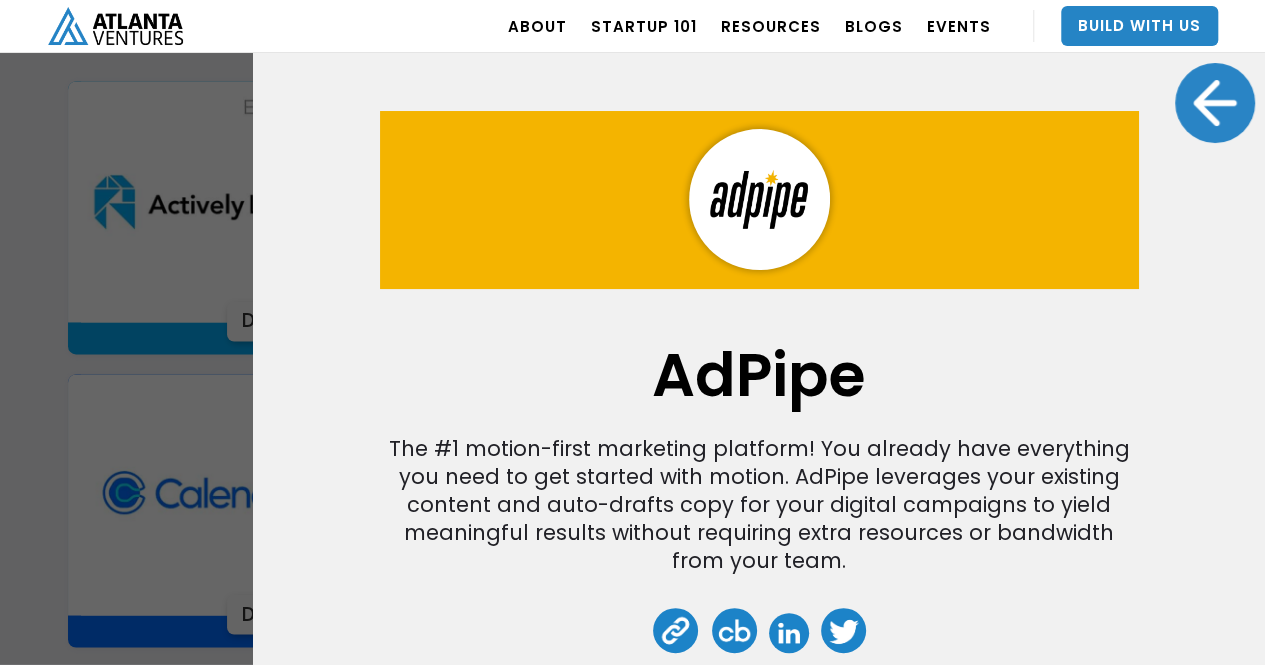 scroll, scrollTop: 256, scrollLeft: 0, axis: vertical 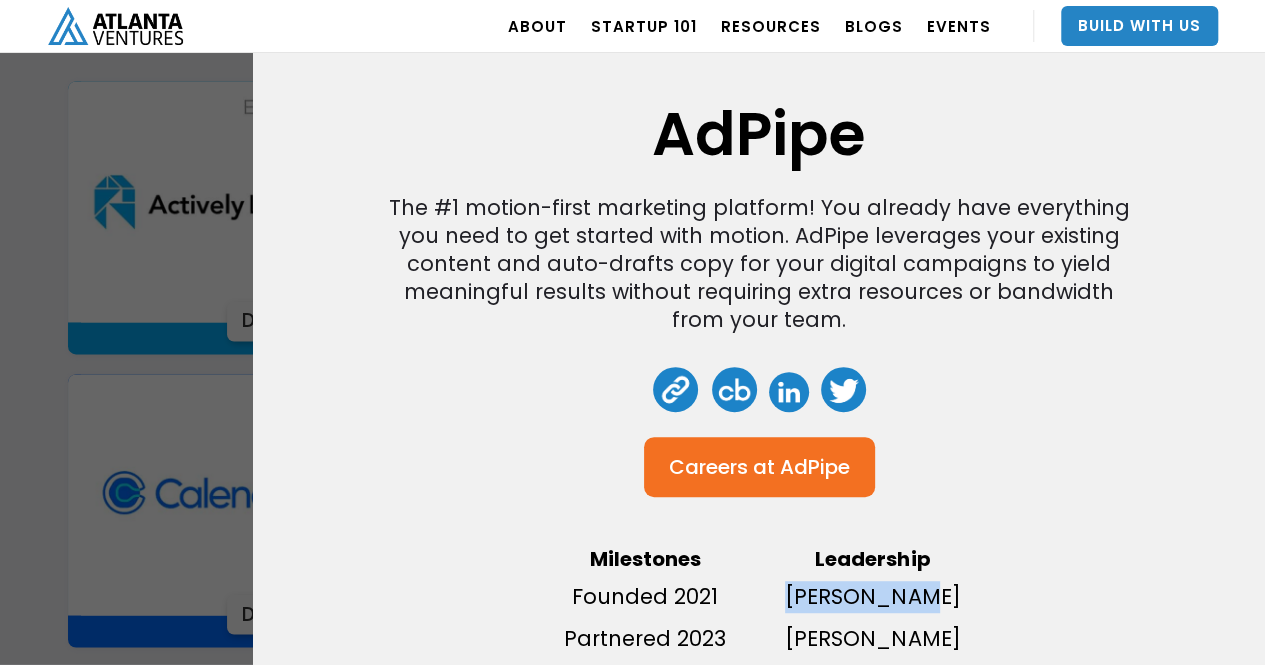 drag, startPoint x: 943, startPoint y: 580, endPoint x: 794, endPoint y: 587, distance: 149.16434 